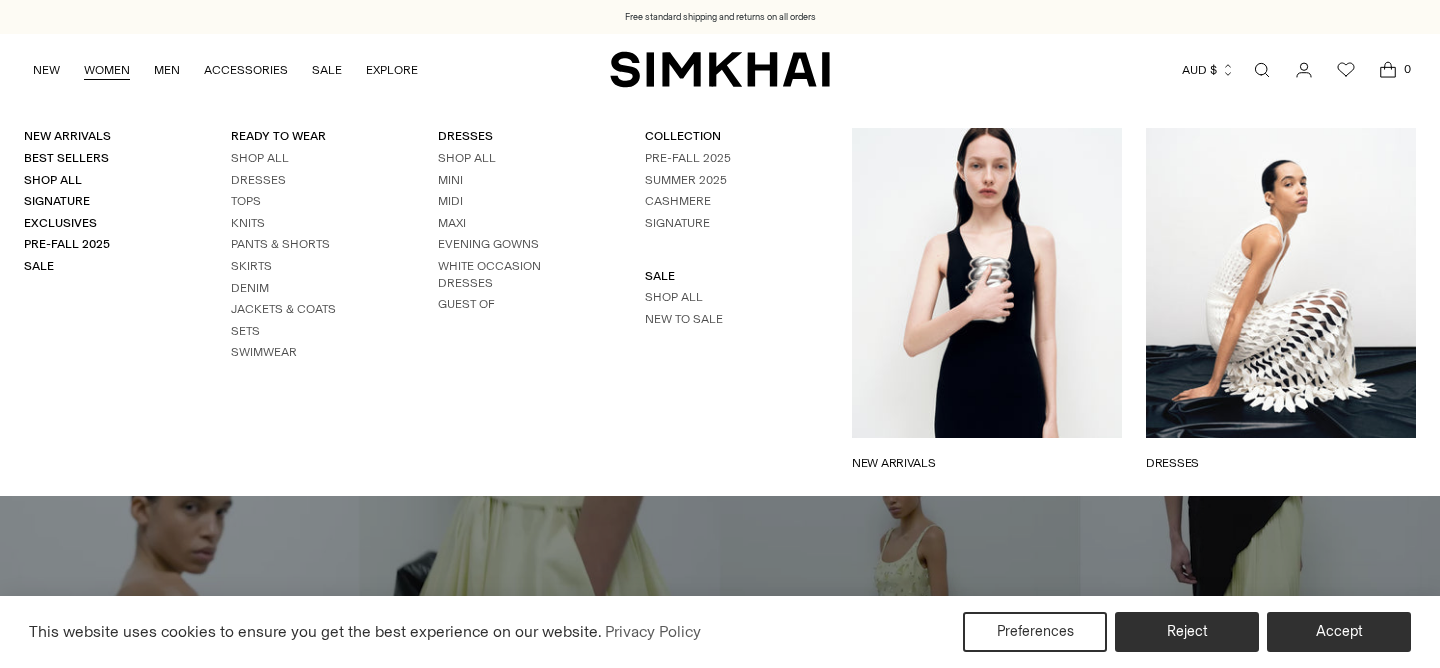 scroll, scrollTop: 0, scrollLeft: 0, axis: both 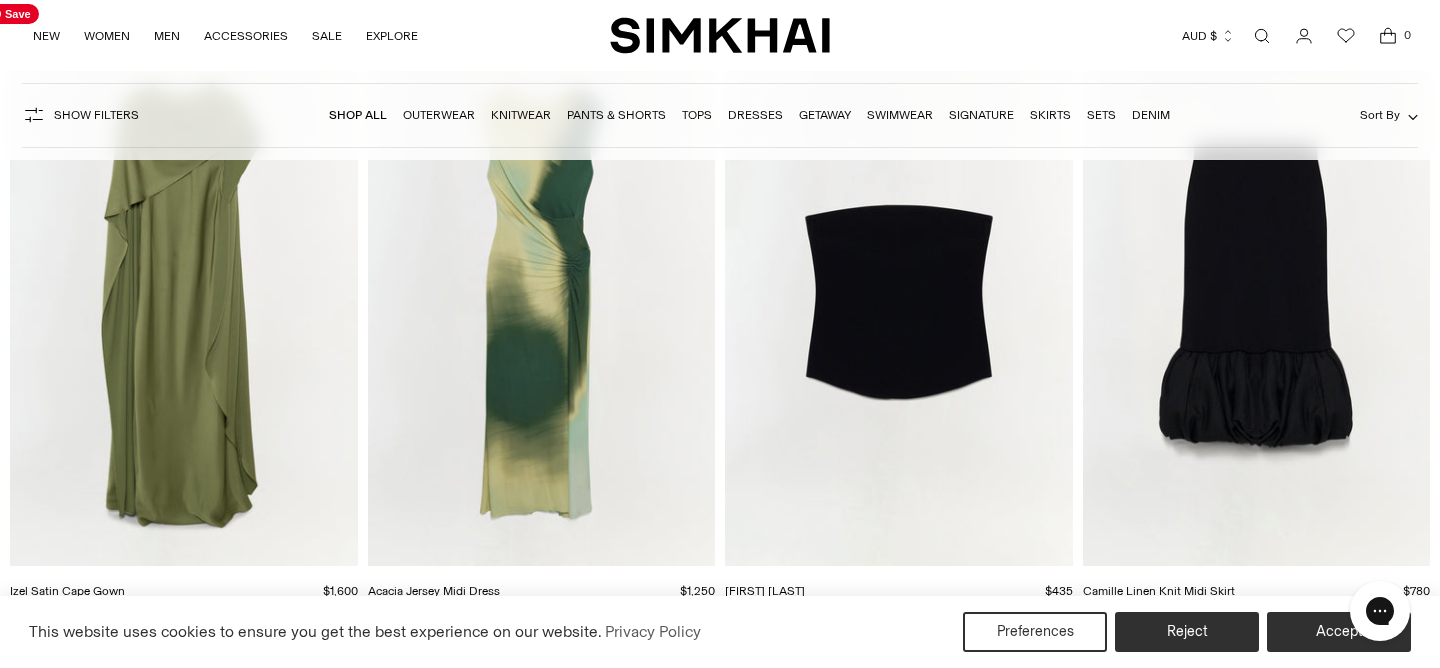 click at bounding box center [0, 0] 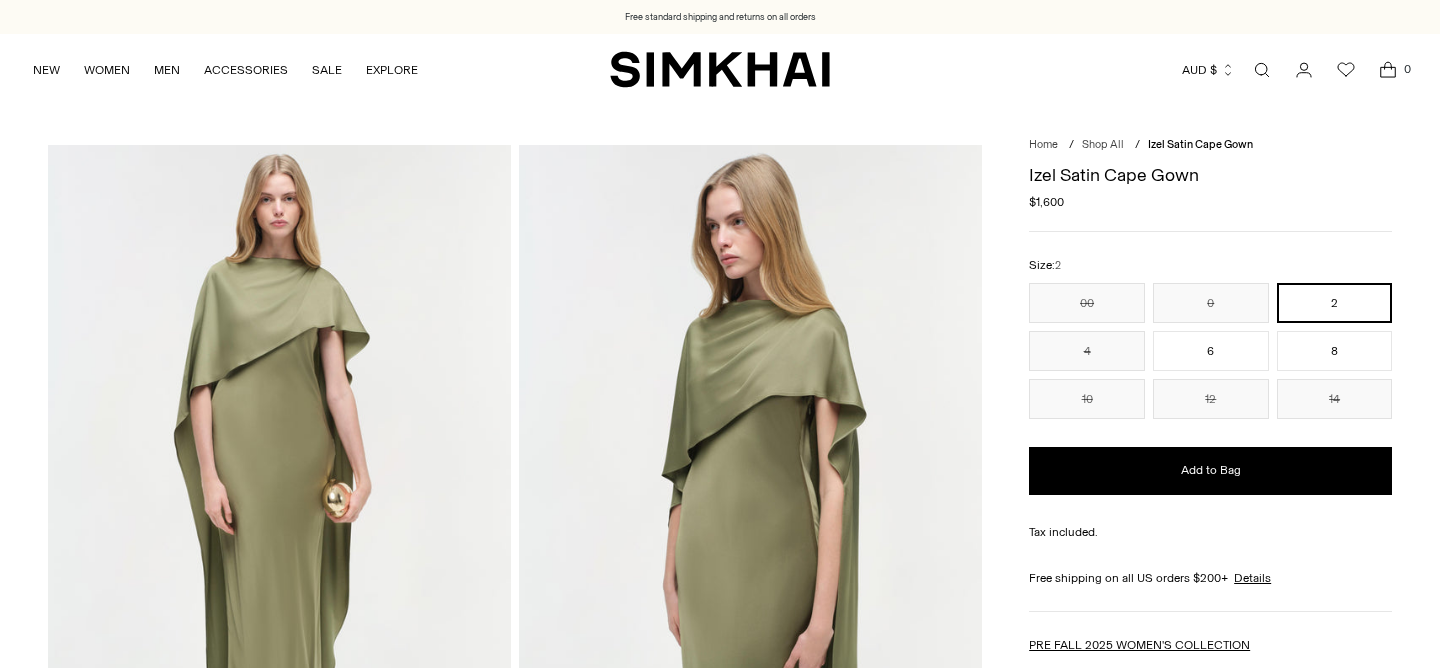 scroll, scrollTop: 0, scrollLeft: 0, axis: both 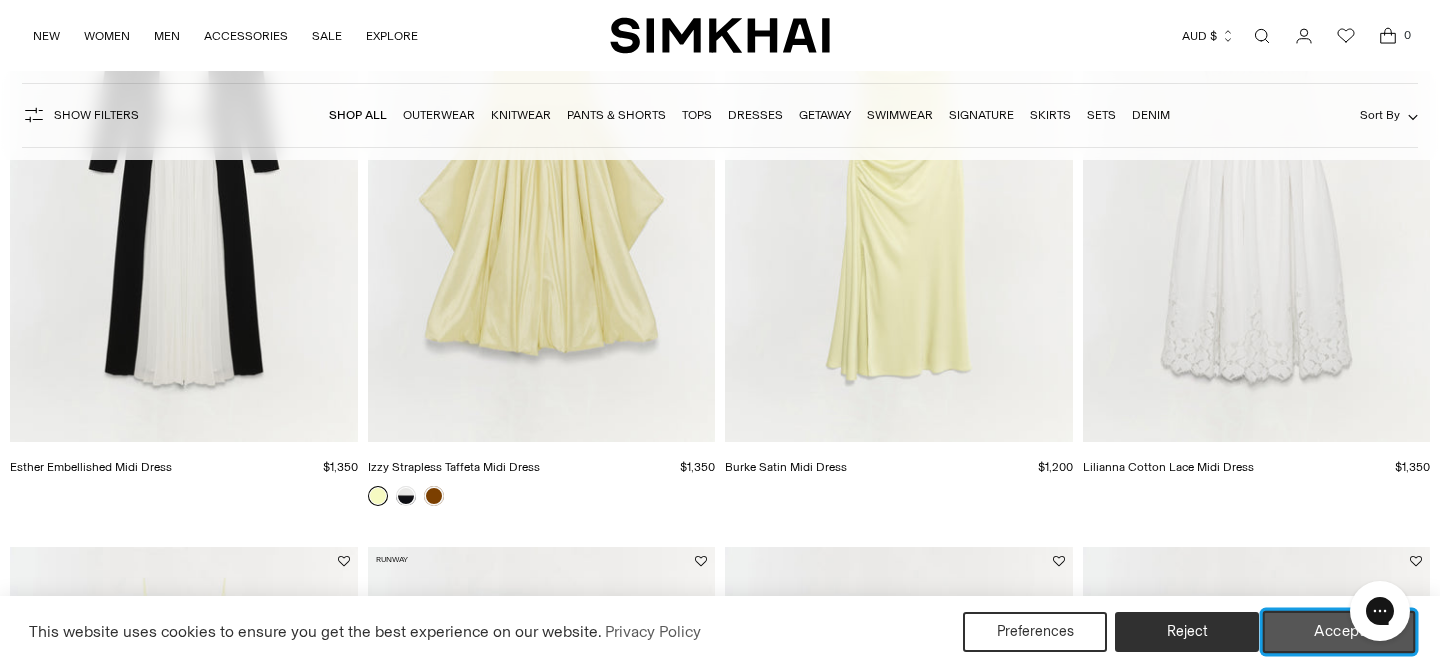 click on "Accept" at bounding box center [1339, 632] 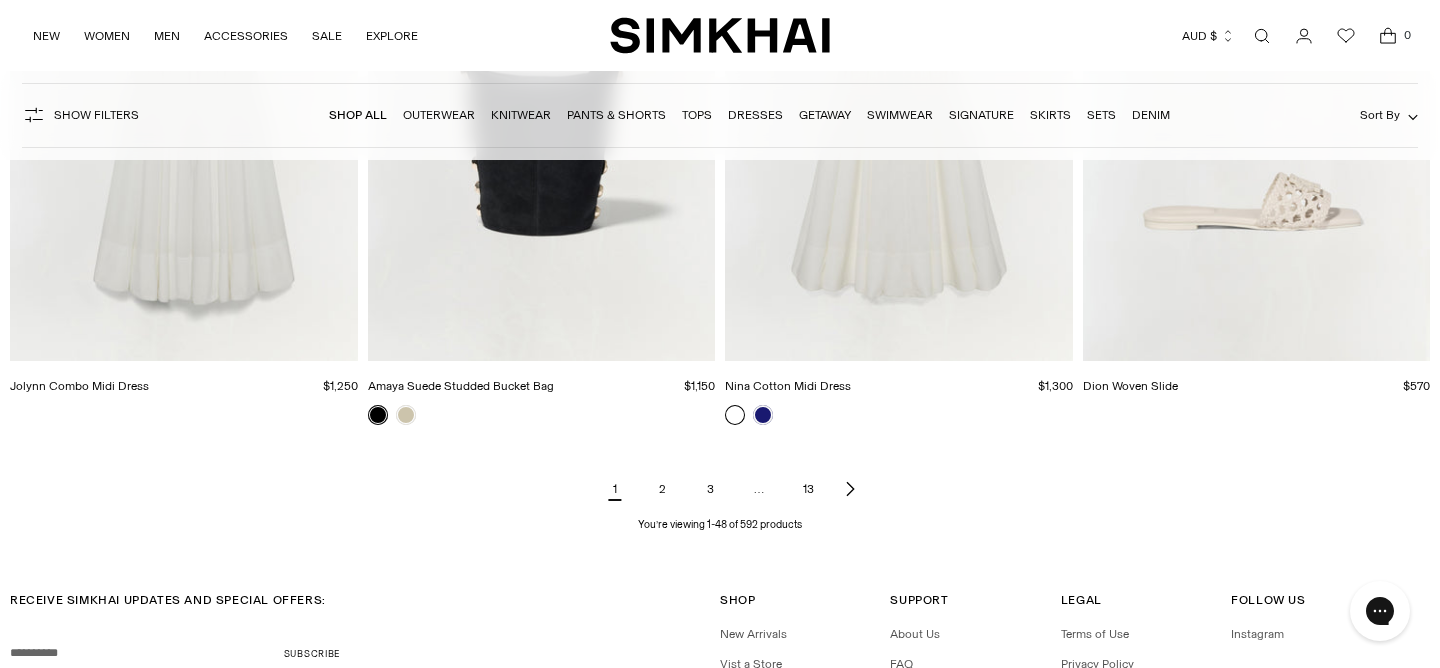 scroll, scrollTop: 7322, scrollLeft: 0, axis: vertical 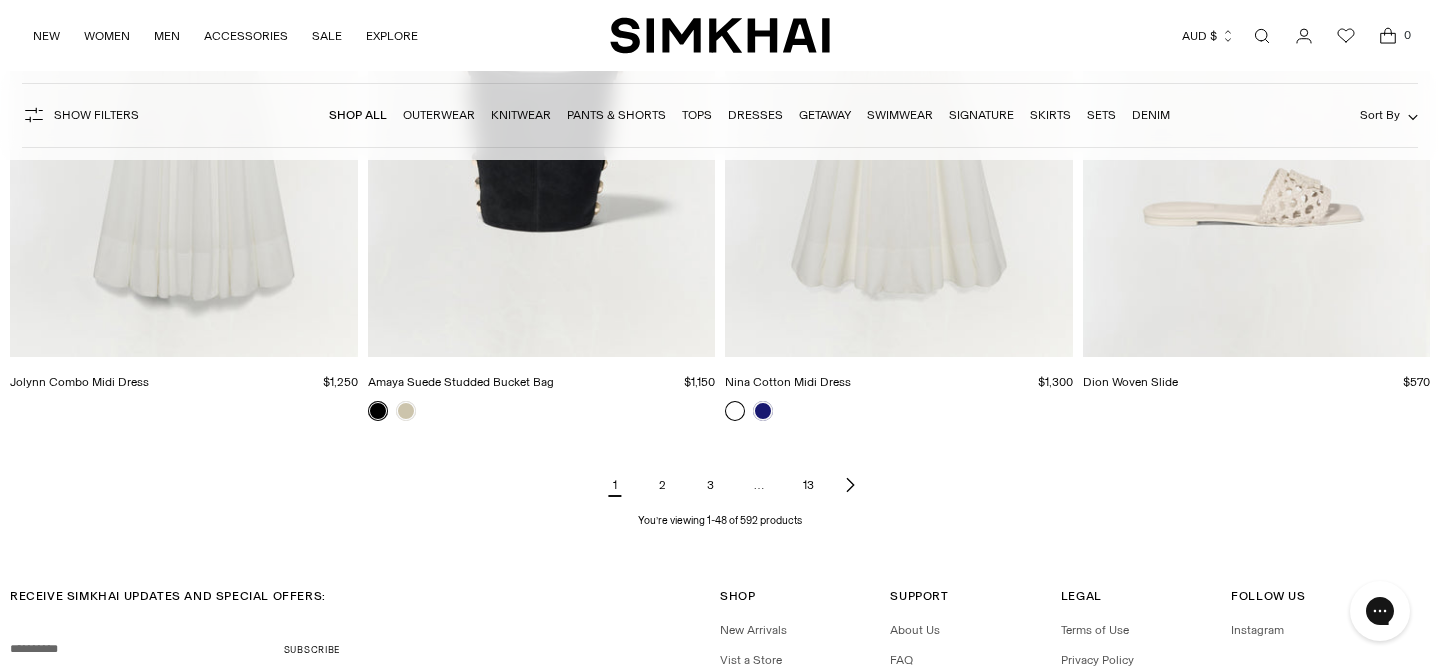 click on "2" at bounding box center (663, 485) 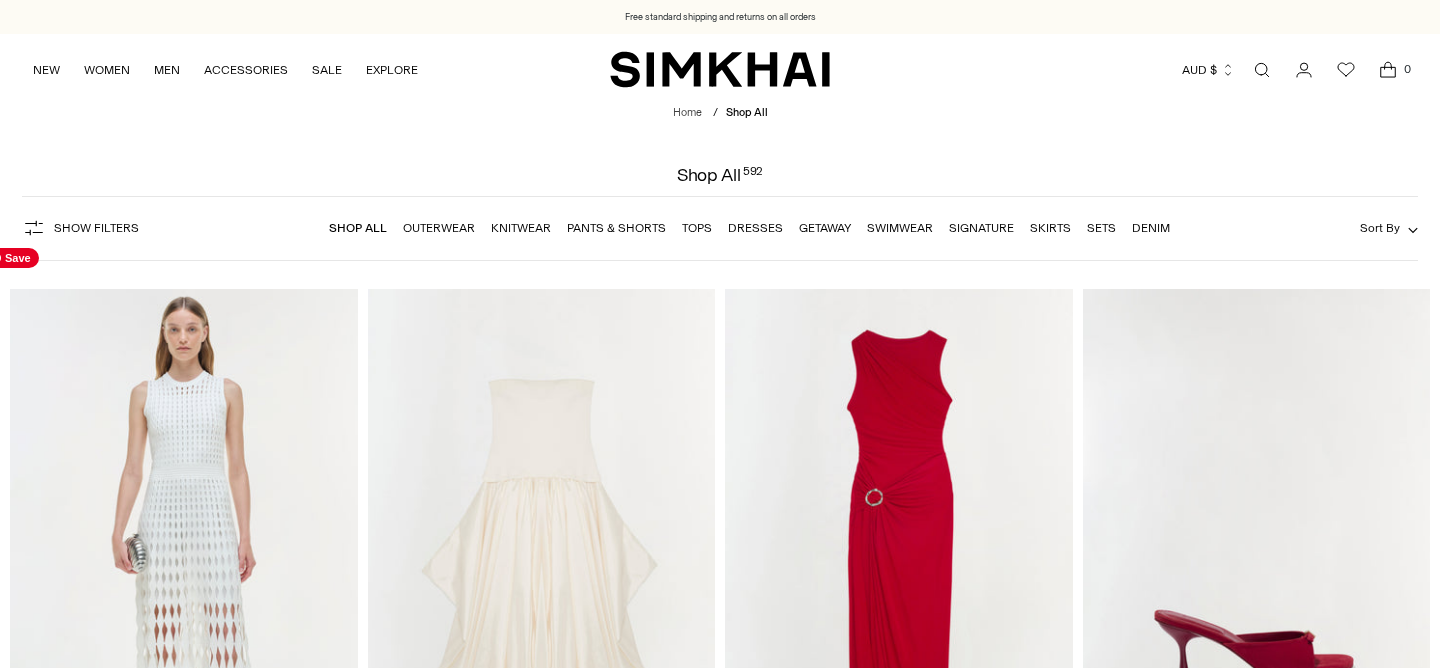scroll, scrollTop: 196, scrollLeft: 0, axis: vertical 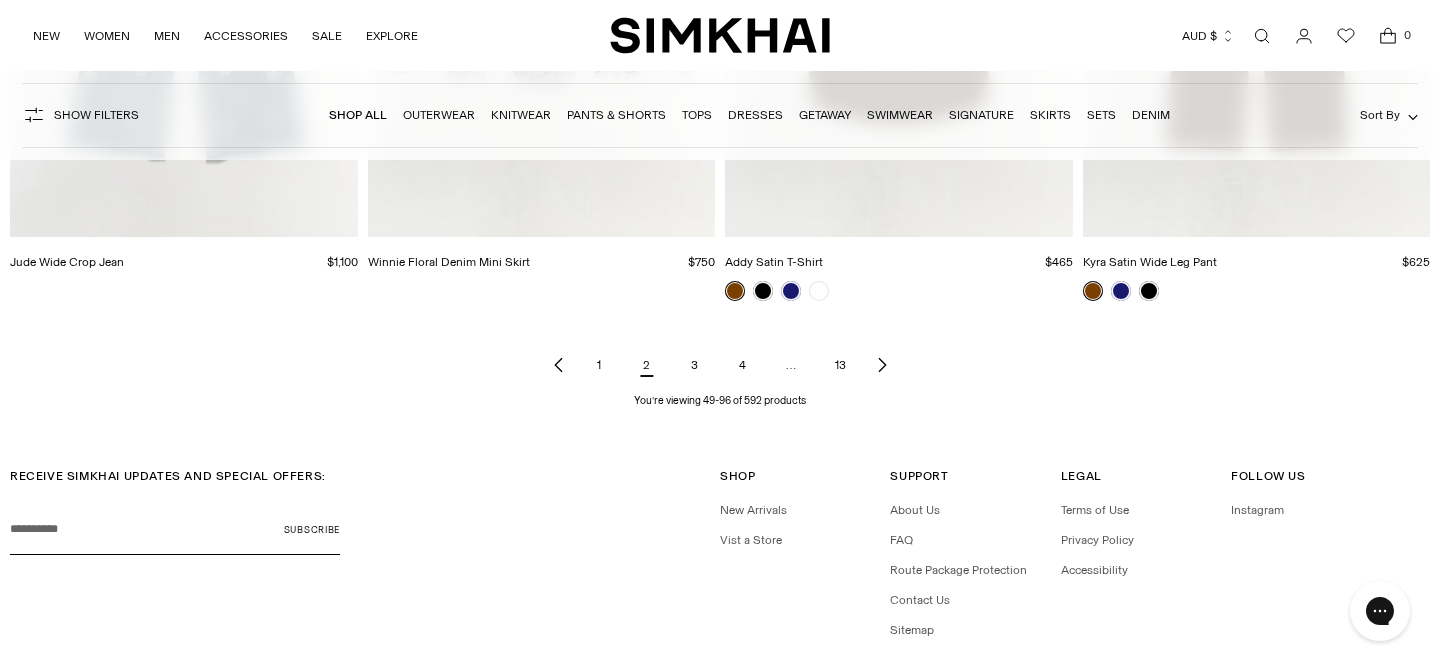 click on "3" at bounding box center [695, 365] 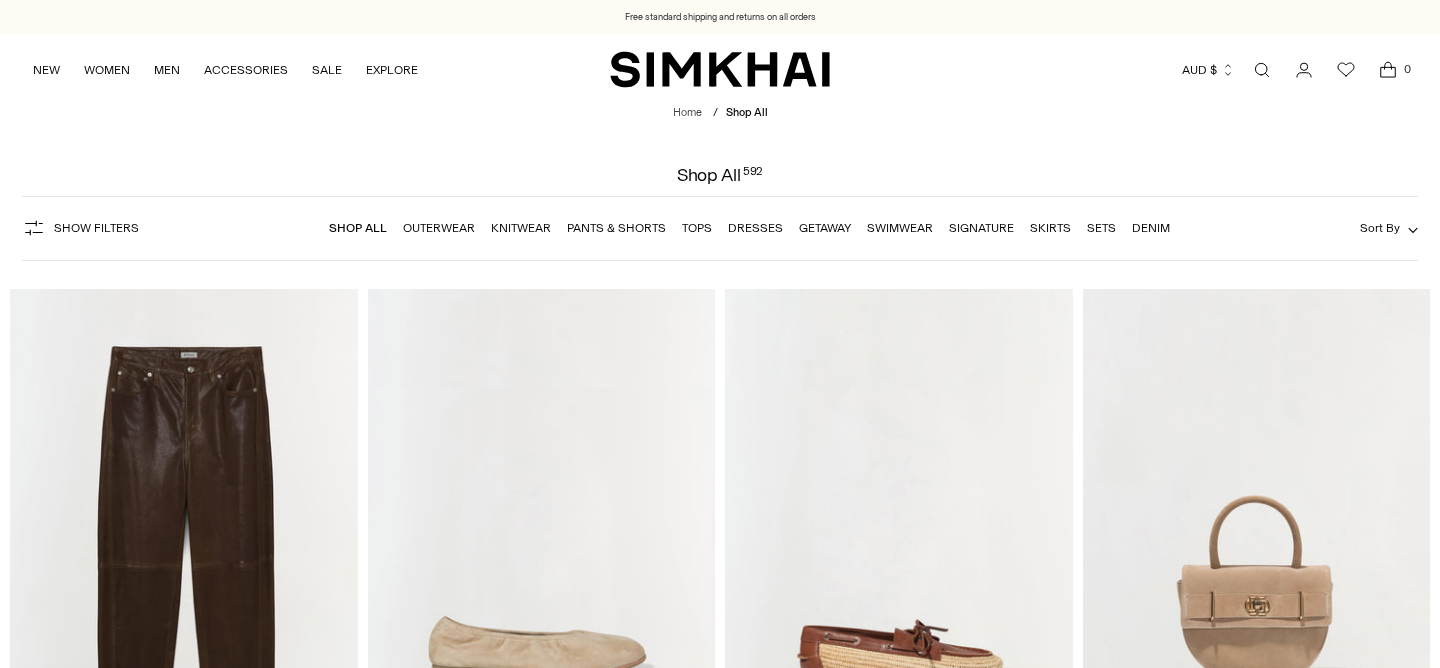 scroll, scrollTop: 0, scrollLeft: 0, axis: both 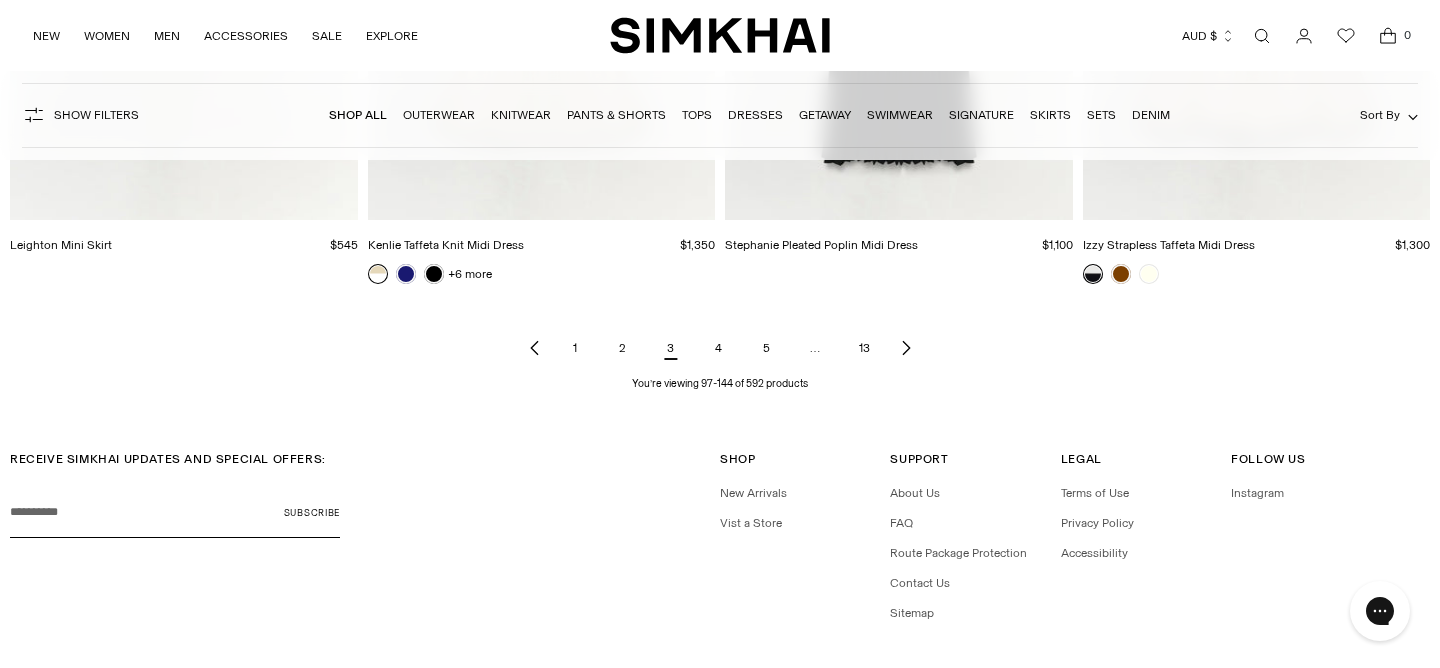 click on "4" at bounding box center [719, 348] 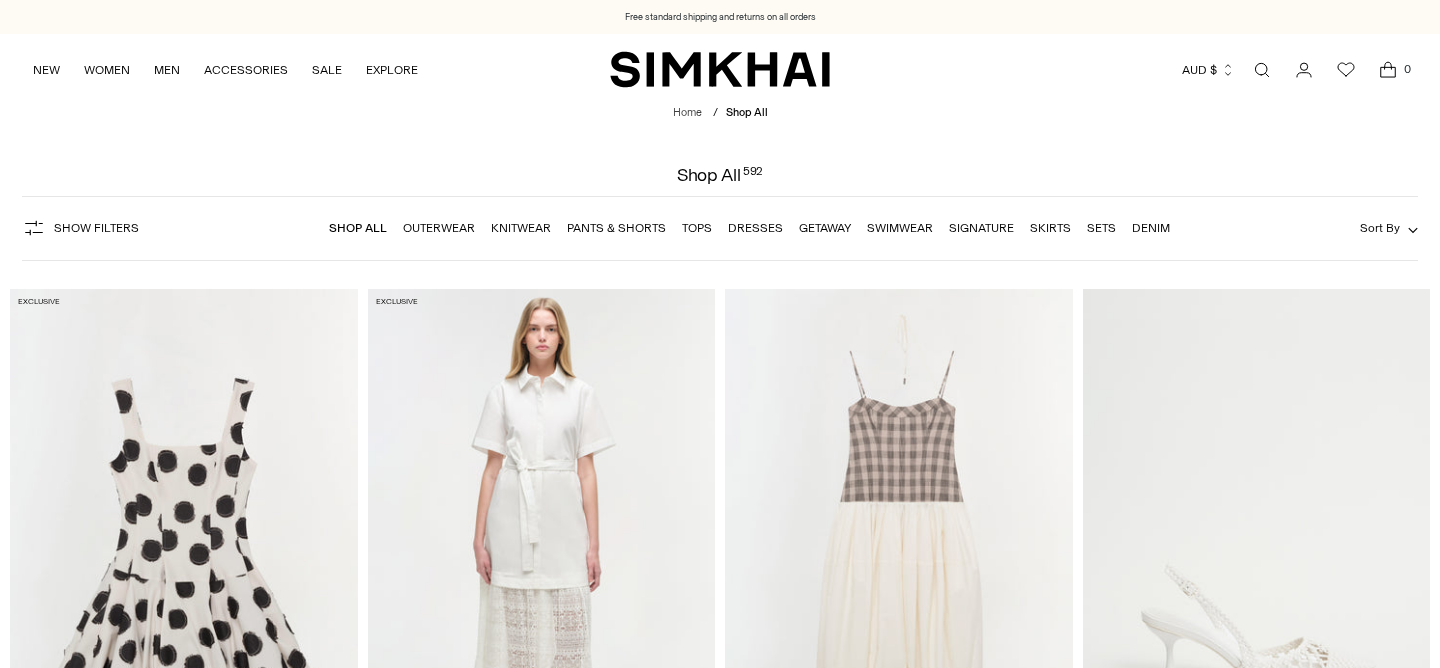scroll, scrollTop: 0, scrollLeft: 0, axis: both 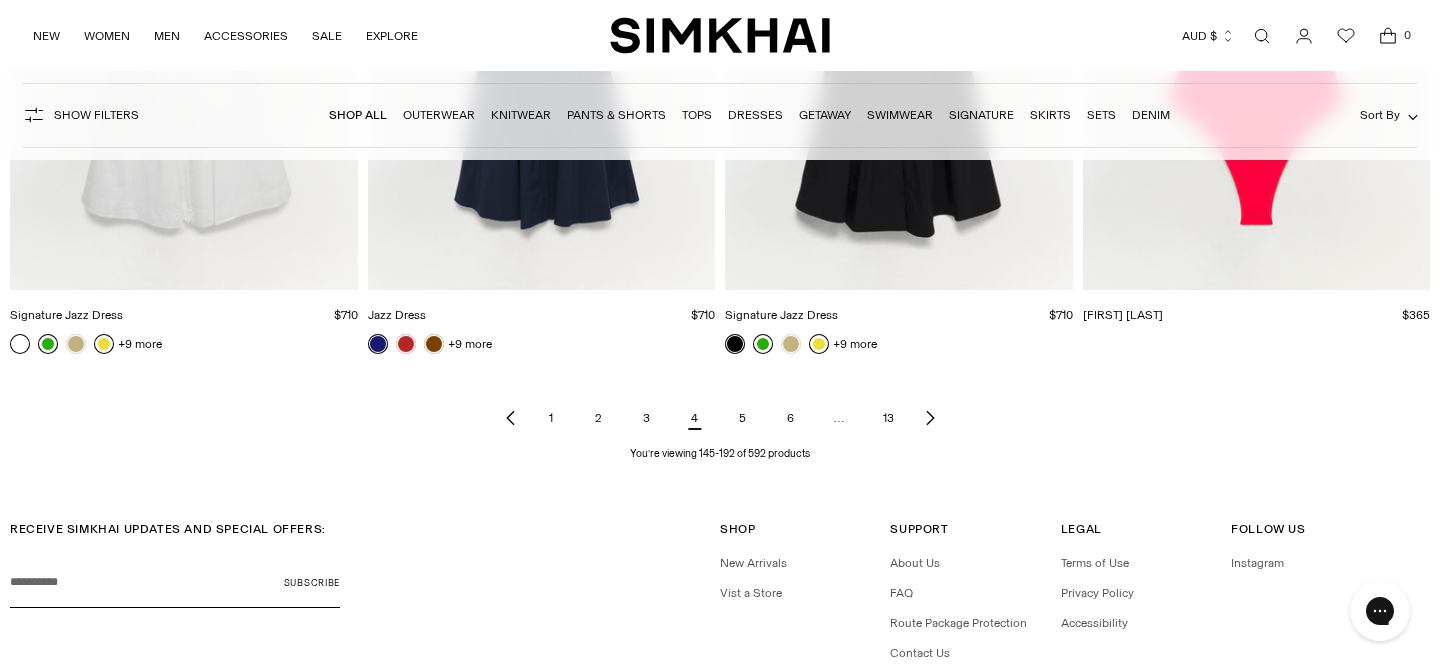 click on "5" at bounding box center (743, 418) 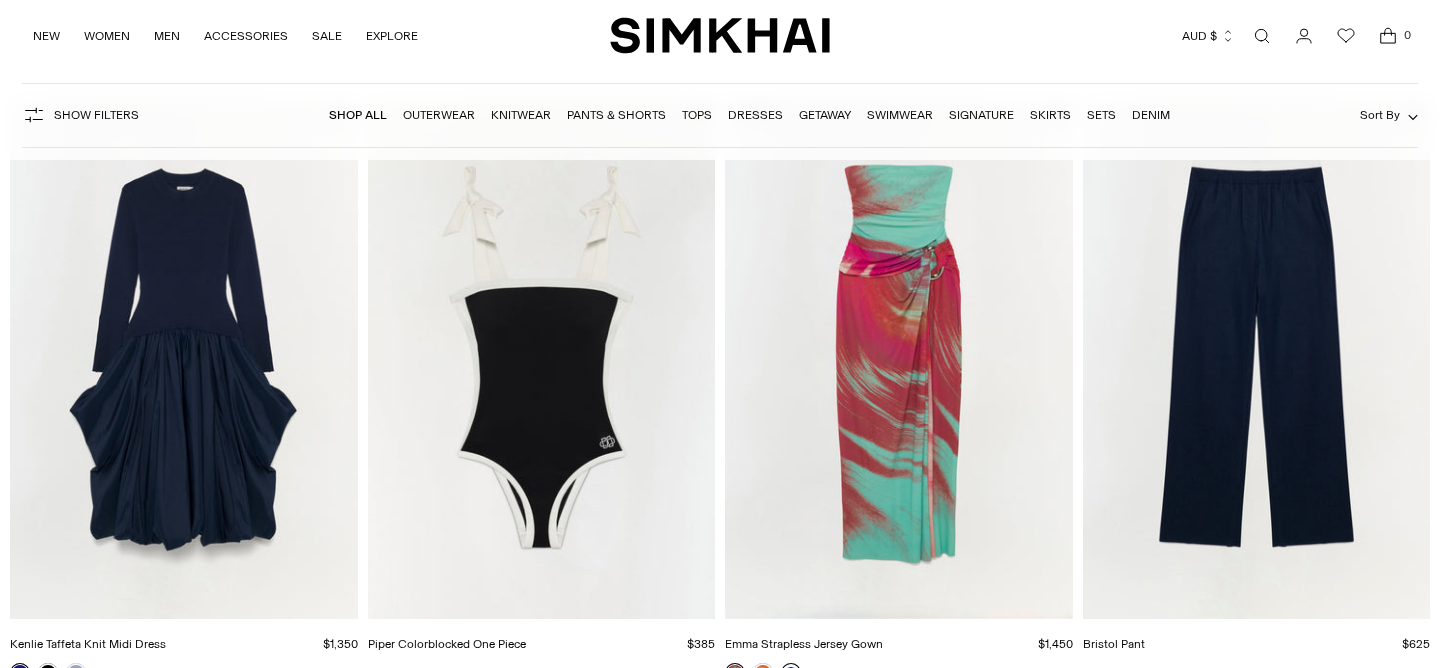 scroll, scrollTop: 1329, scrollLeft: 0, axis: vertical 